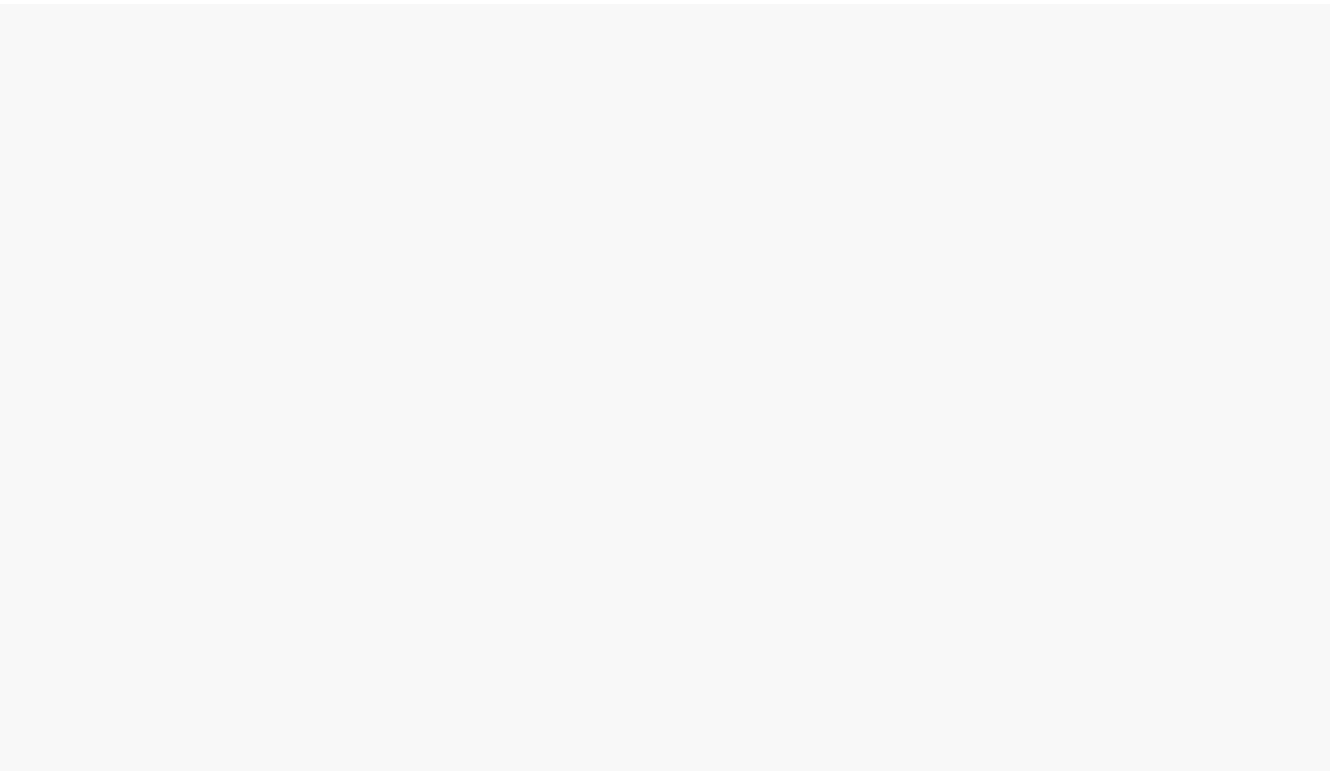 scroll, scrollTop: 0, scrollLeft: 0, axis: both 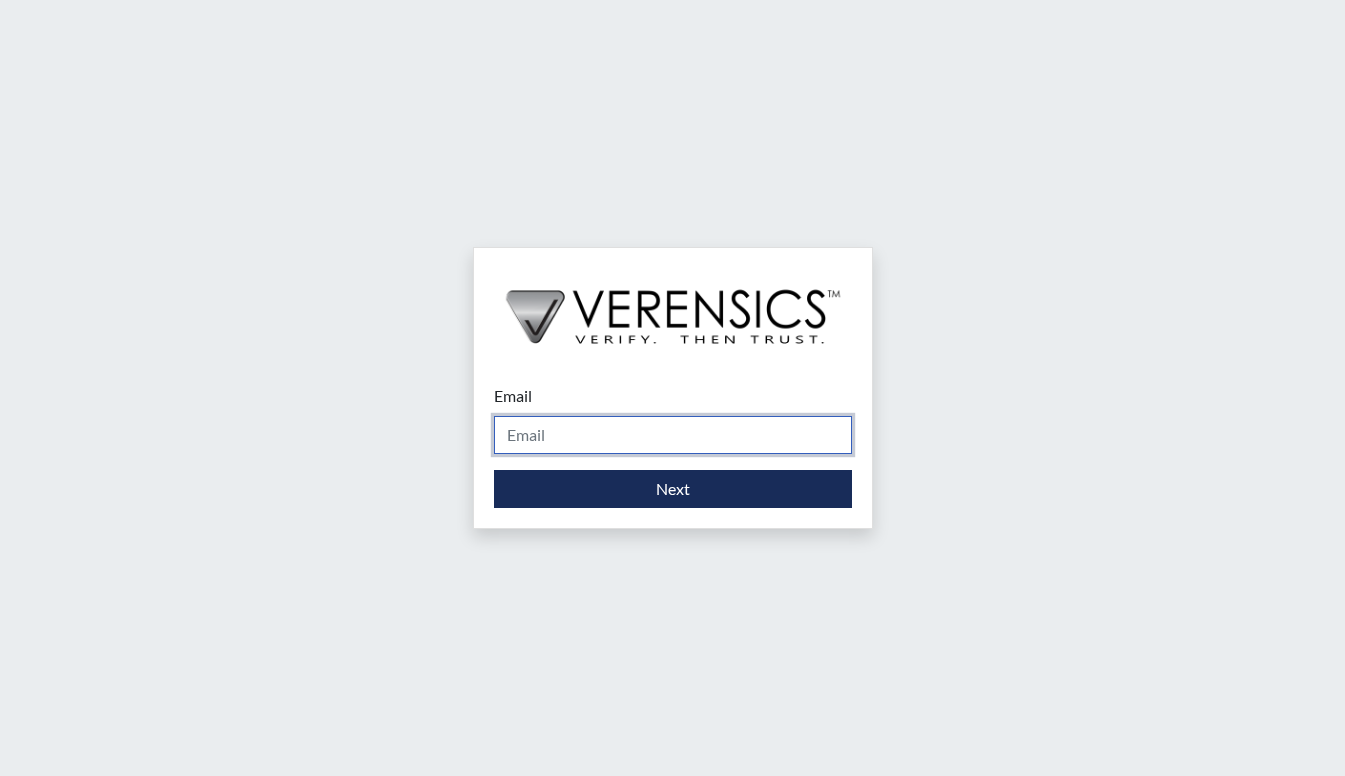 click on "Email" at bounding box center [673, 435] 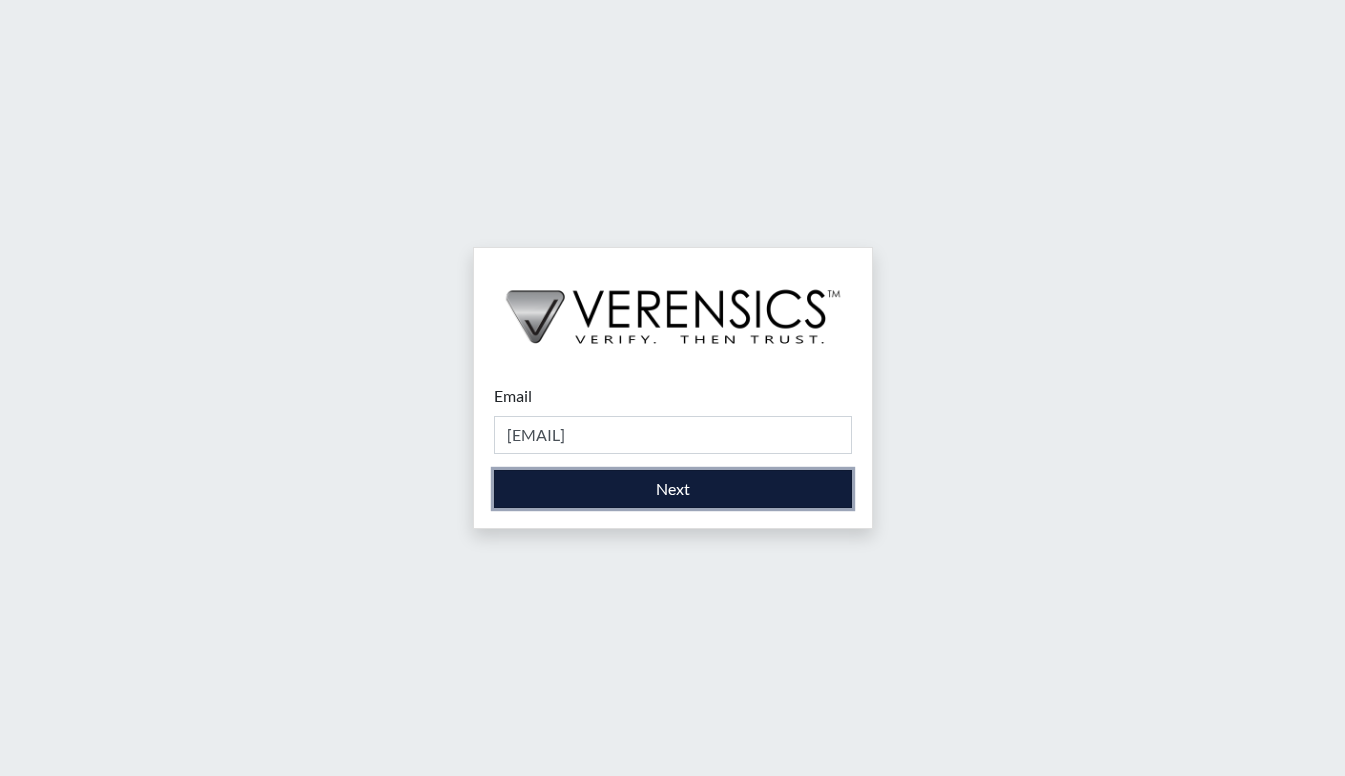 click on "Next" at bounding box center [673, 489] 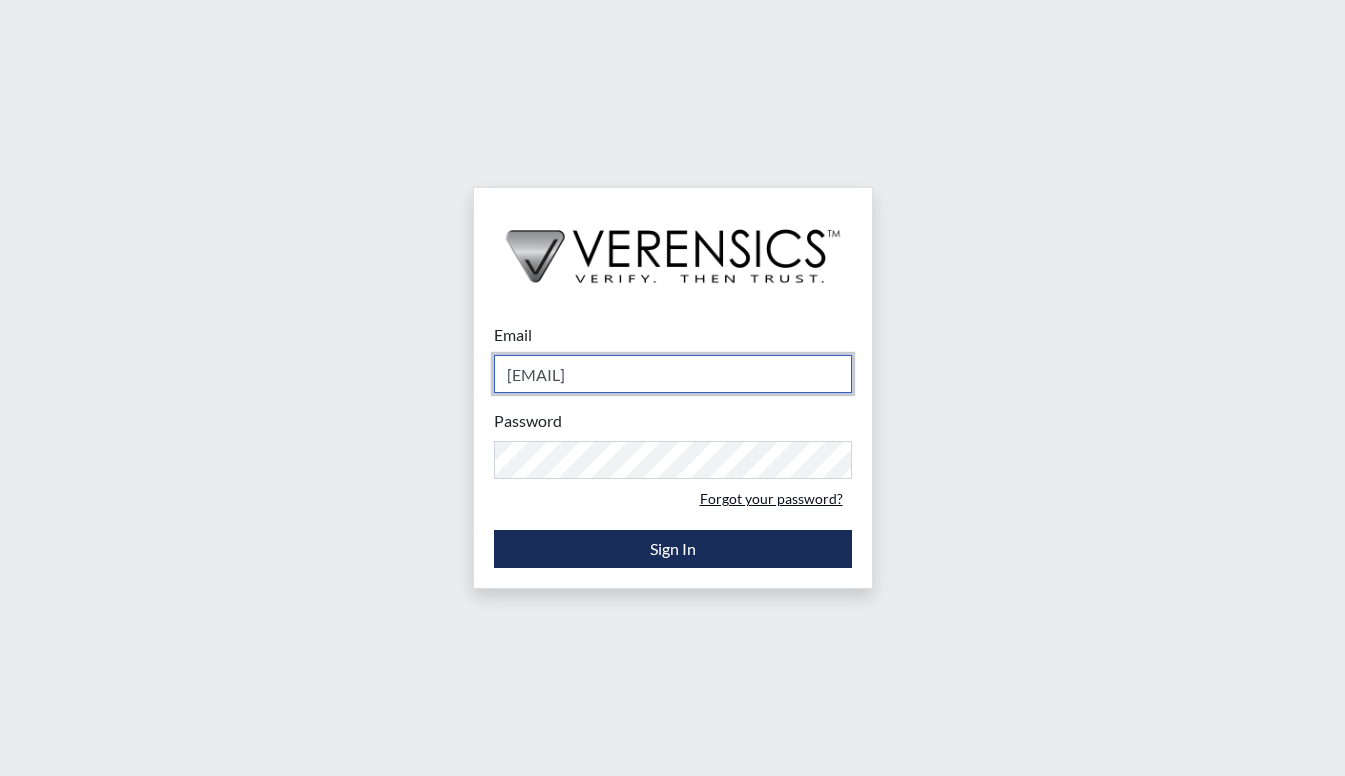type on "[EMAIL]" 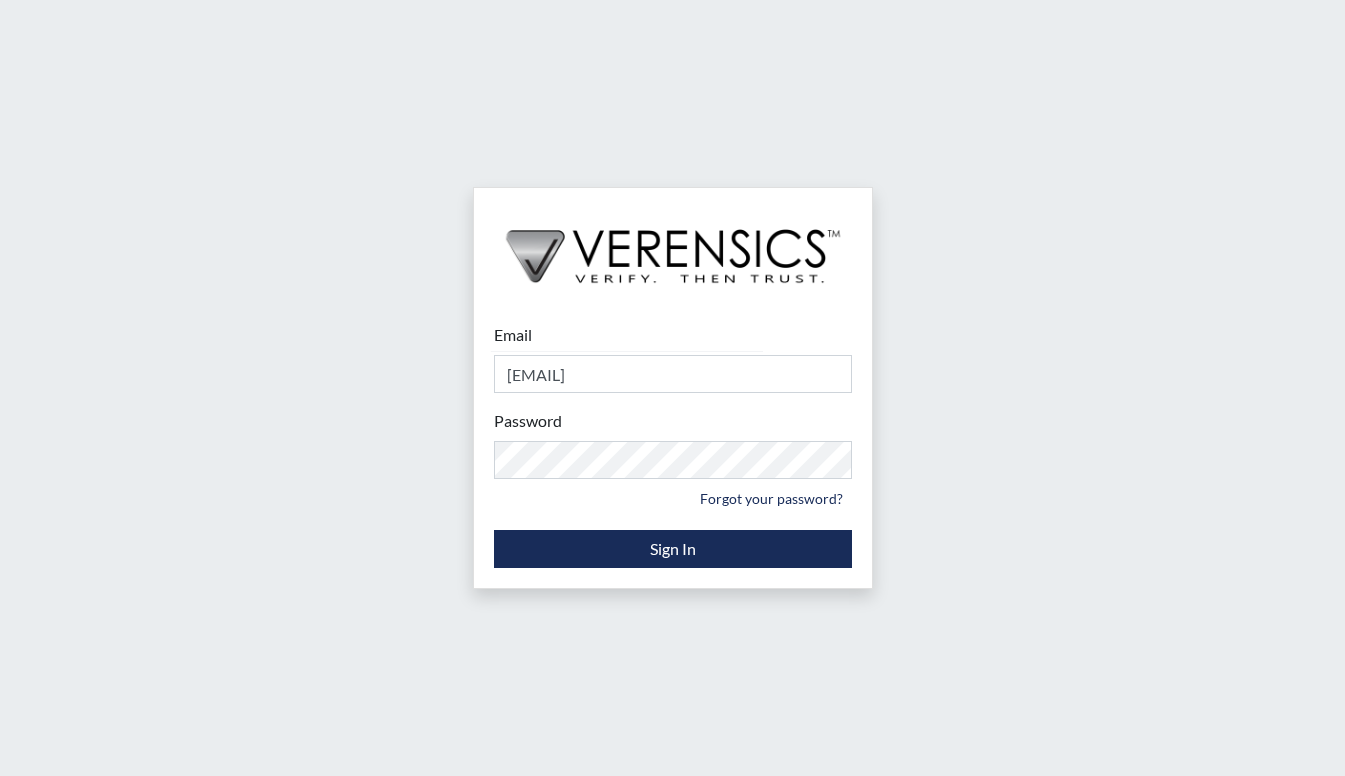 click on "Email [EMAIL] Please provide your email address. Password Please provide your password. Forgot your password? Sign In" at bounding box center (673, 445) 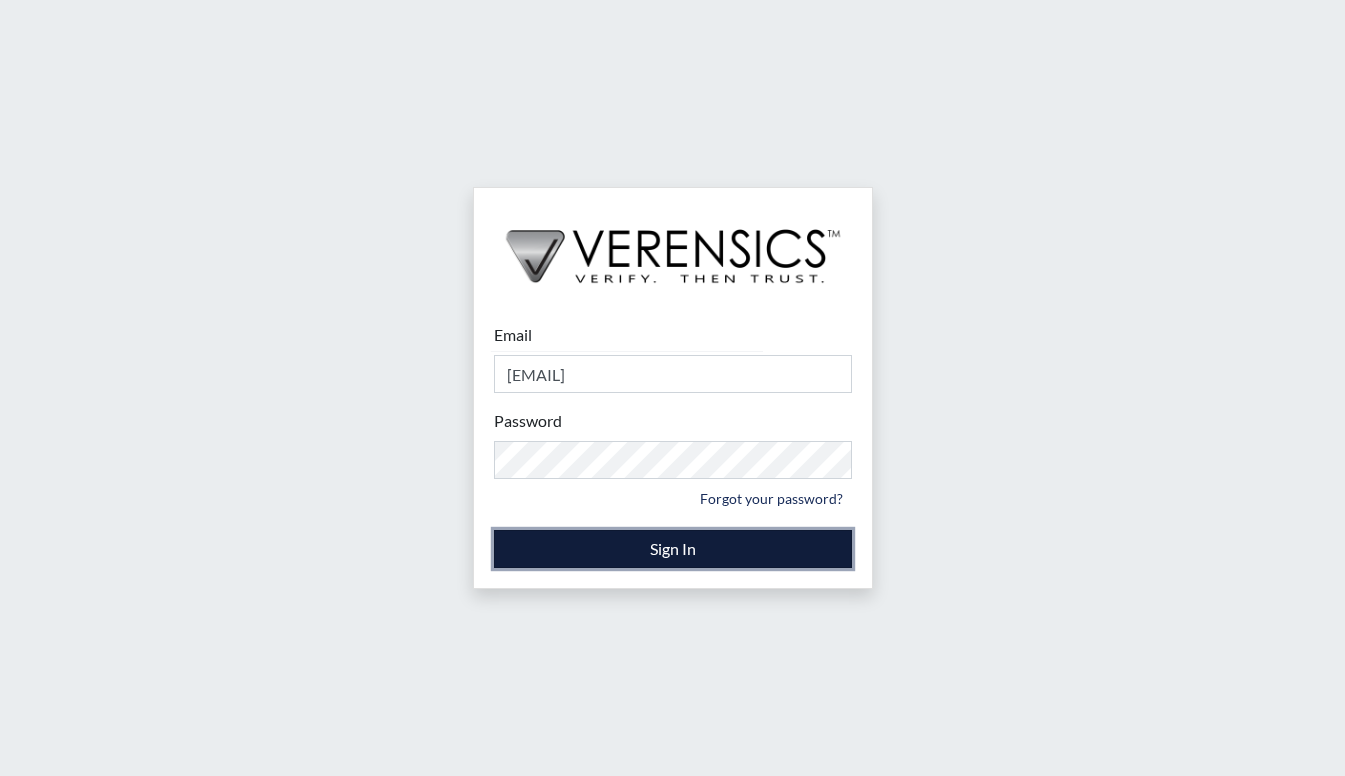 click on "Sign In" at bounding box center [673, 549] 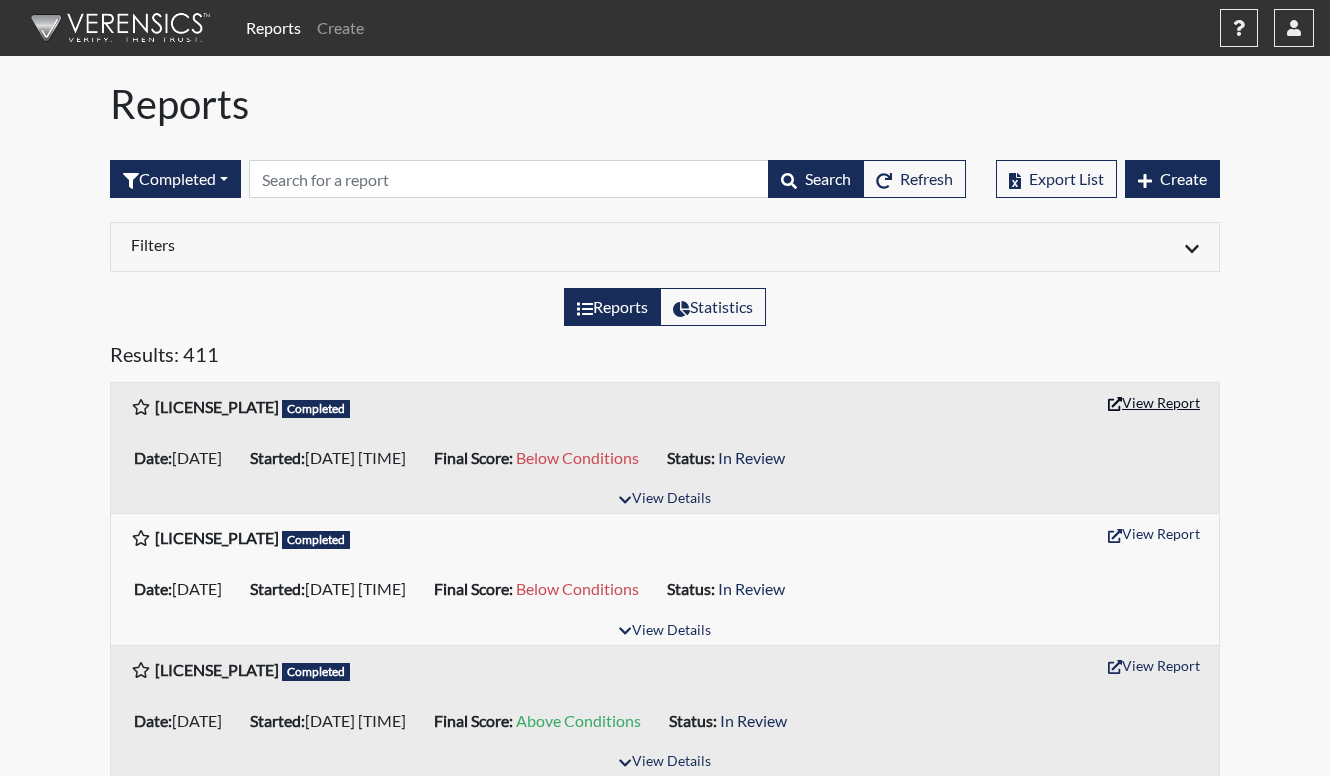 click on "View Report" at bounding box center [1154, 402] 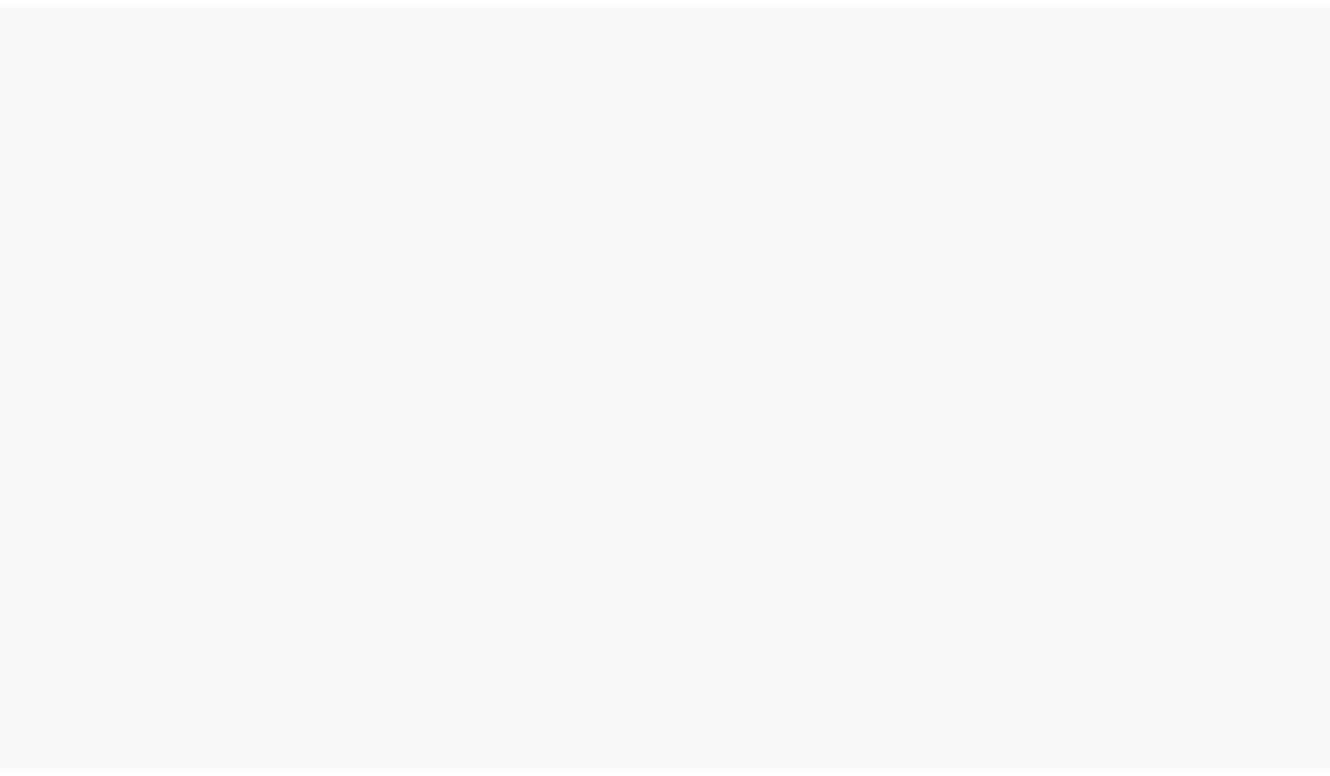 scroll, scrollTop: 0, scrollLeft: 0, axis: both 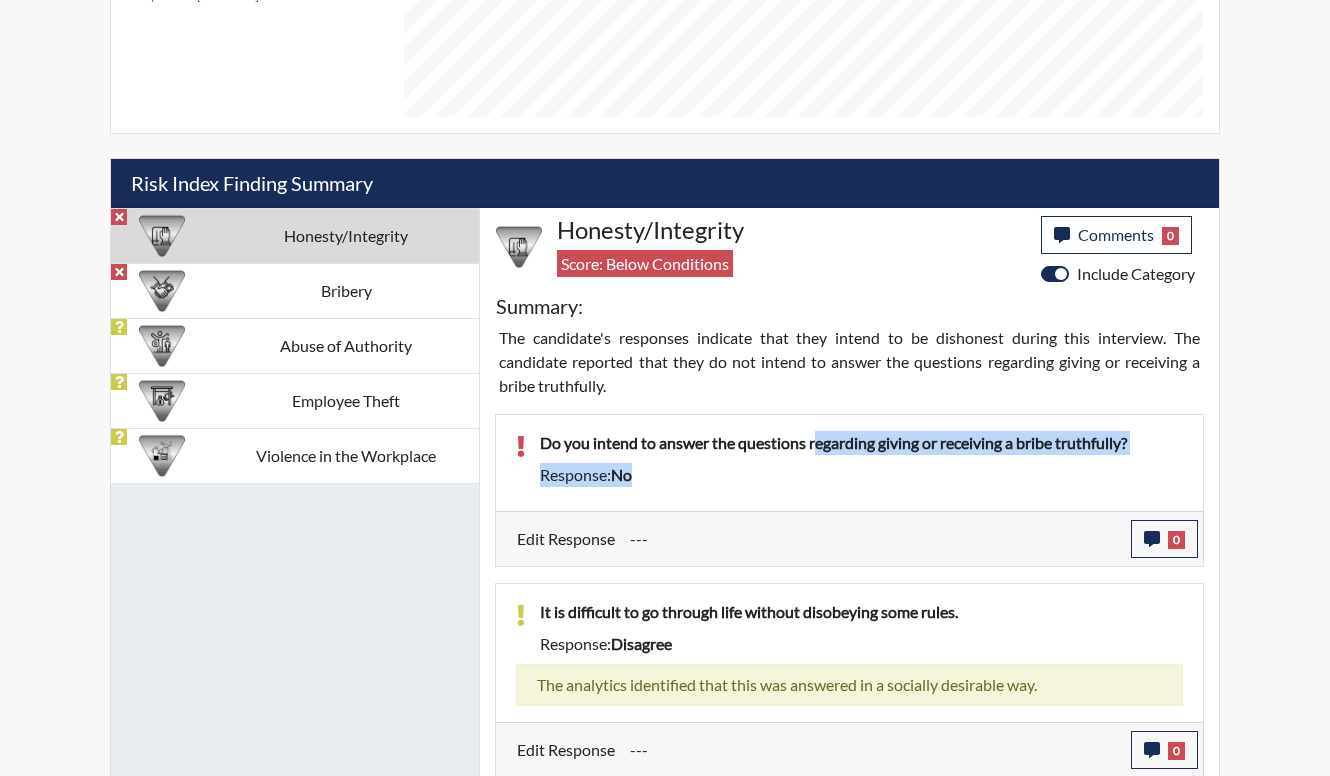 drag, startPoint x: 820, startPoint y: 393, endPoint x: 875, endPoint y: 431, distance: 66.85058 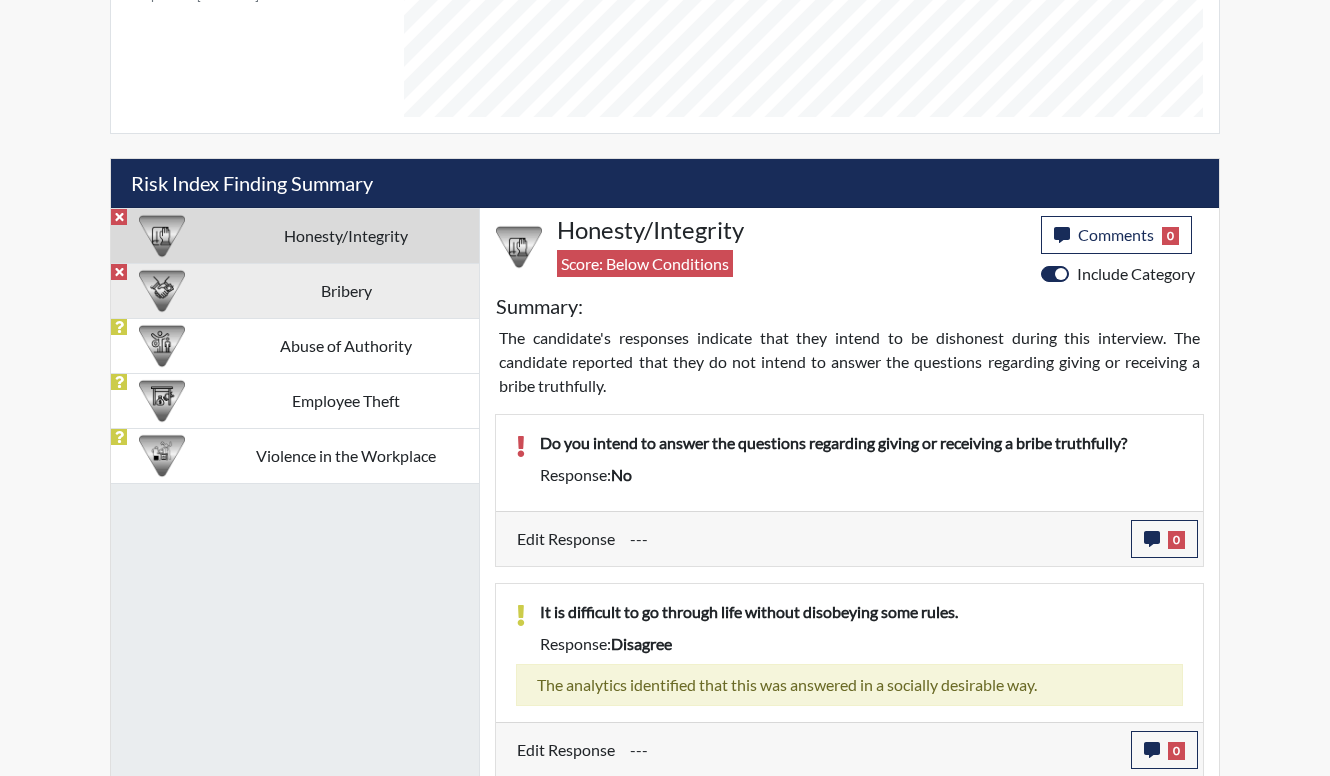 click on "Bribery" at bounding box center (346, 235) 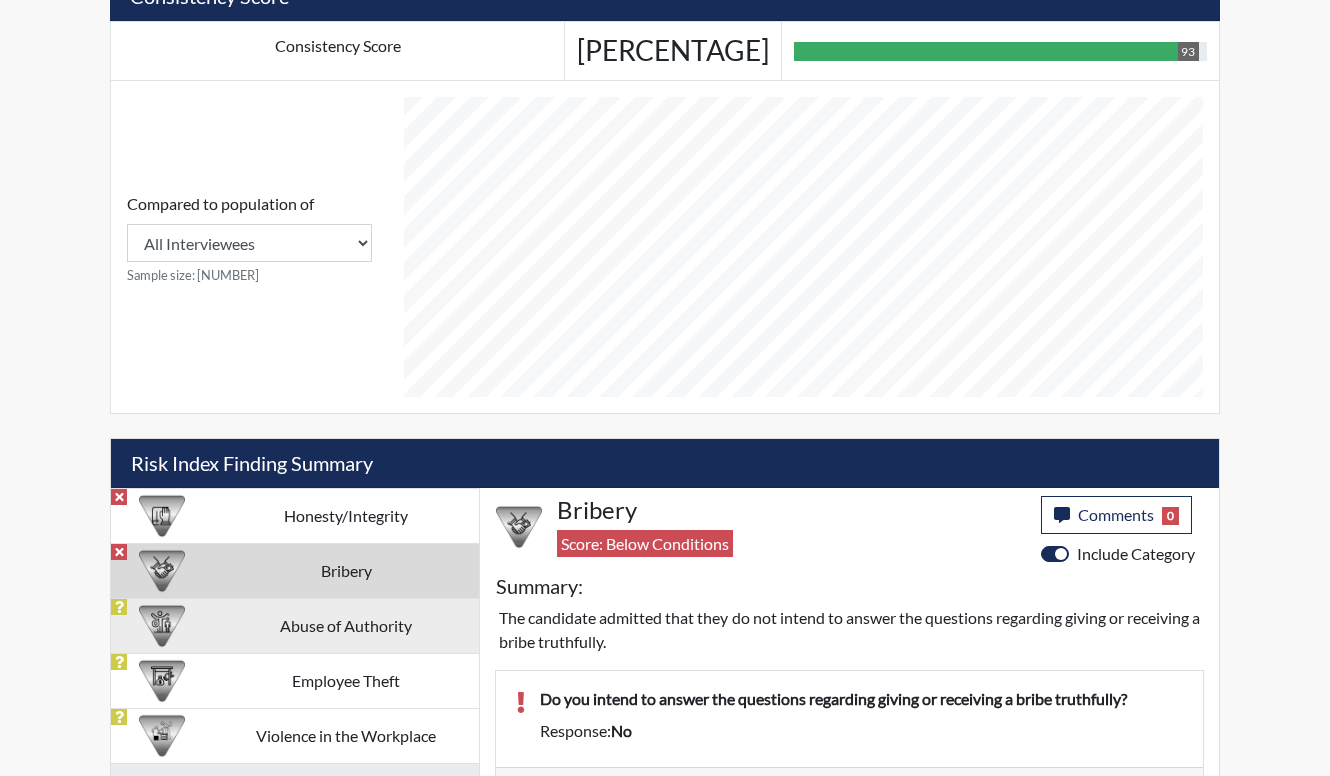 click on "Abuse of Authority" at bounding box center (346, 515) 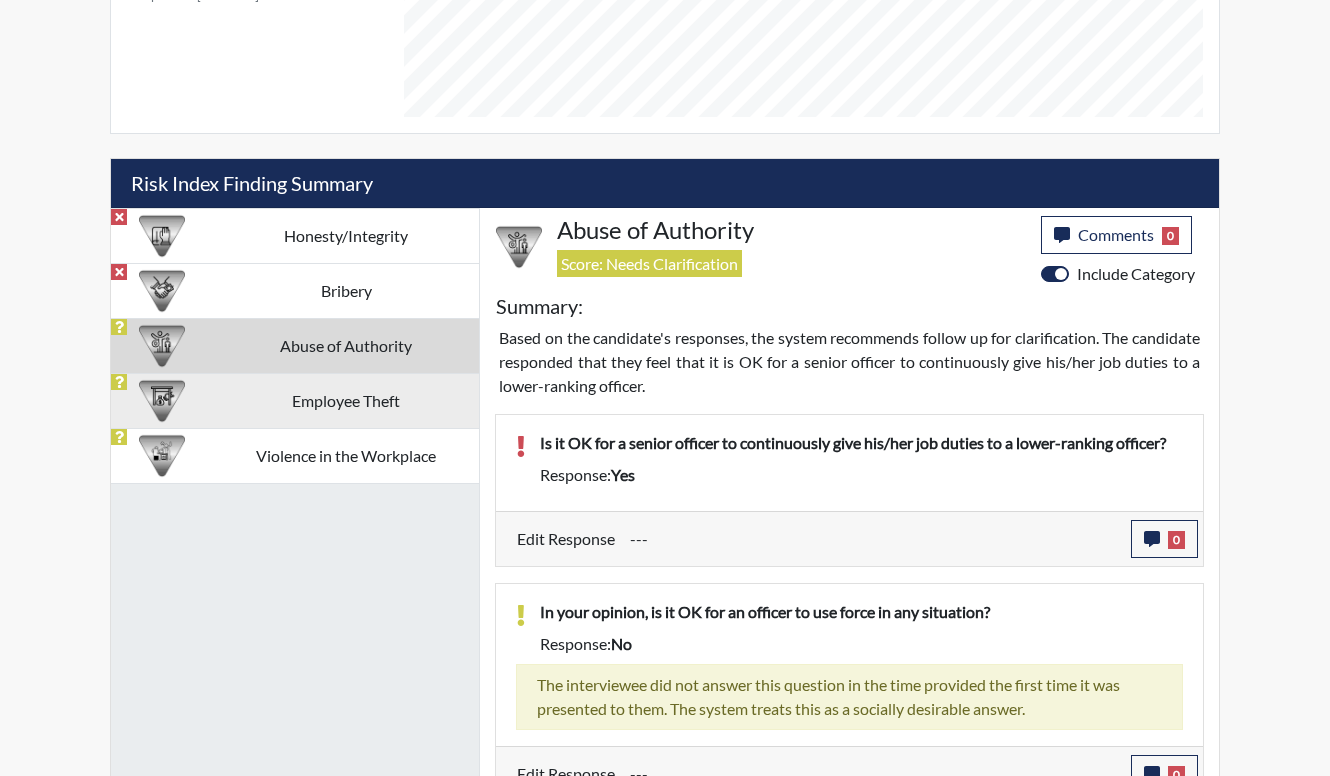 click on "Employee Theft" at bounding box center [346, 235] 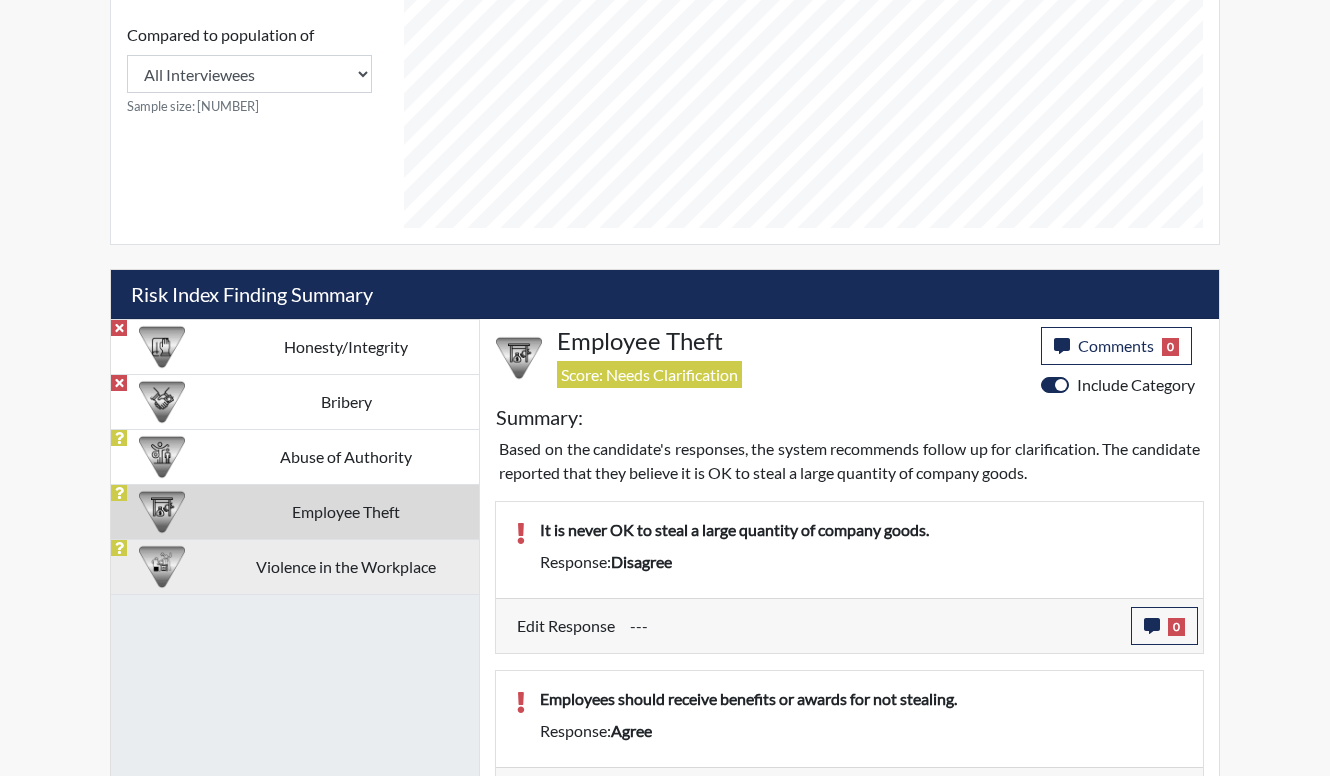 click on "Violence in the Workplace" at bounding box center (346, 346) 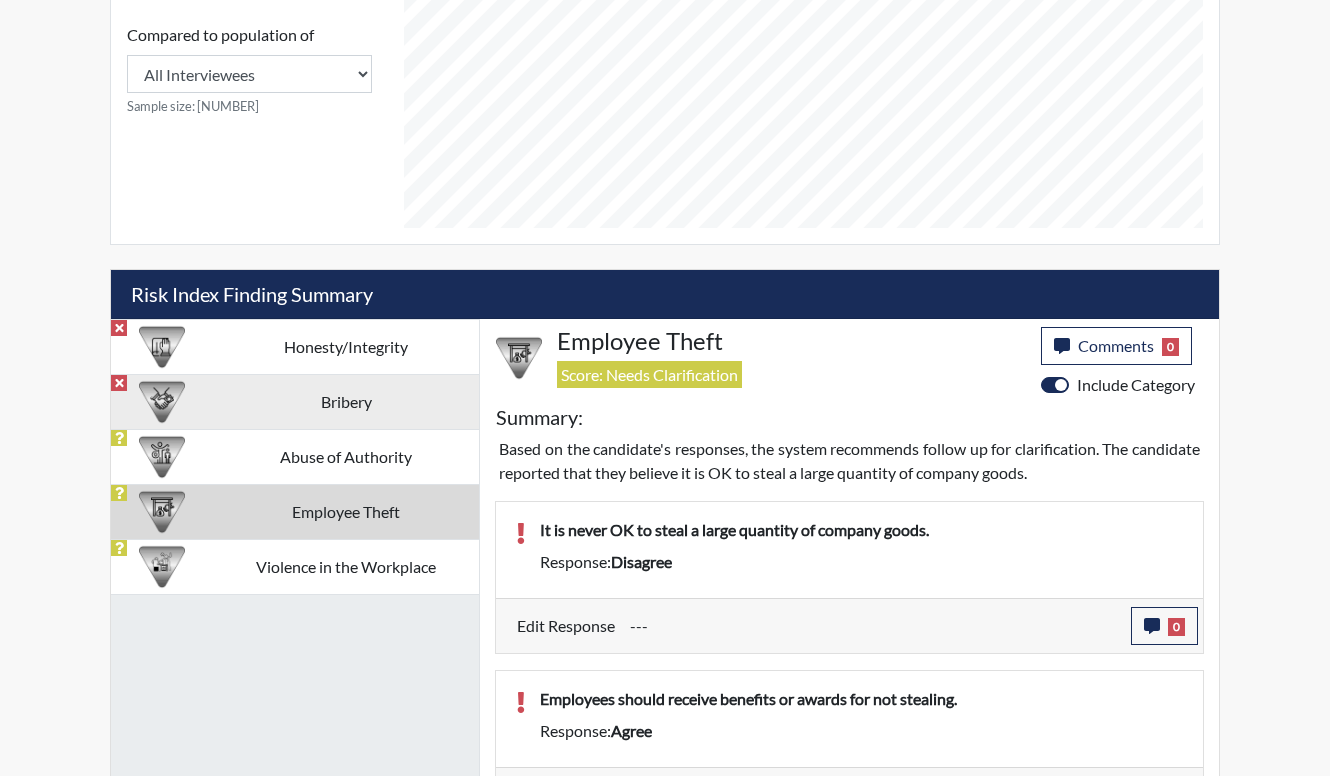 scroll, scrollTop: 820, scrollLeft: 0, axis: vertical 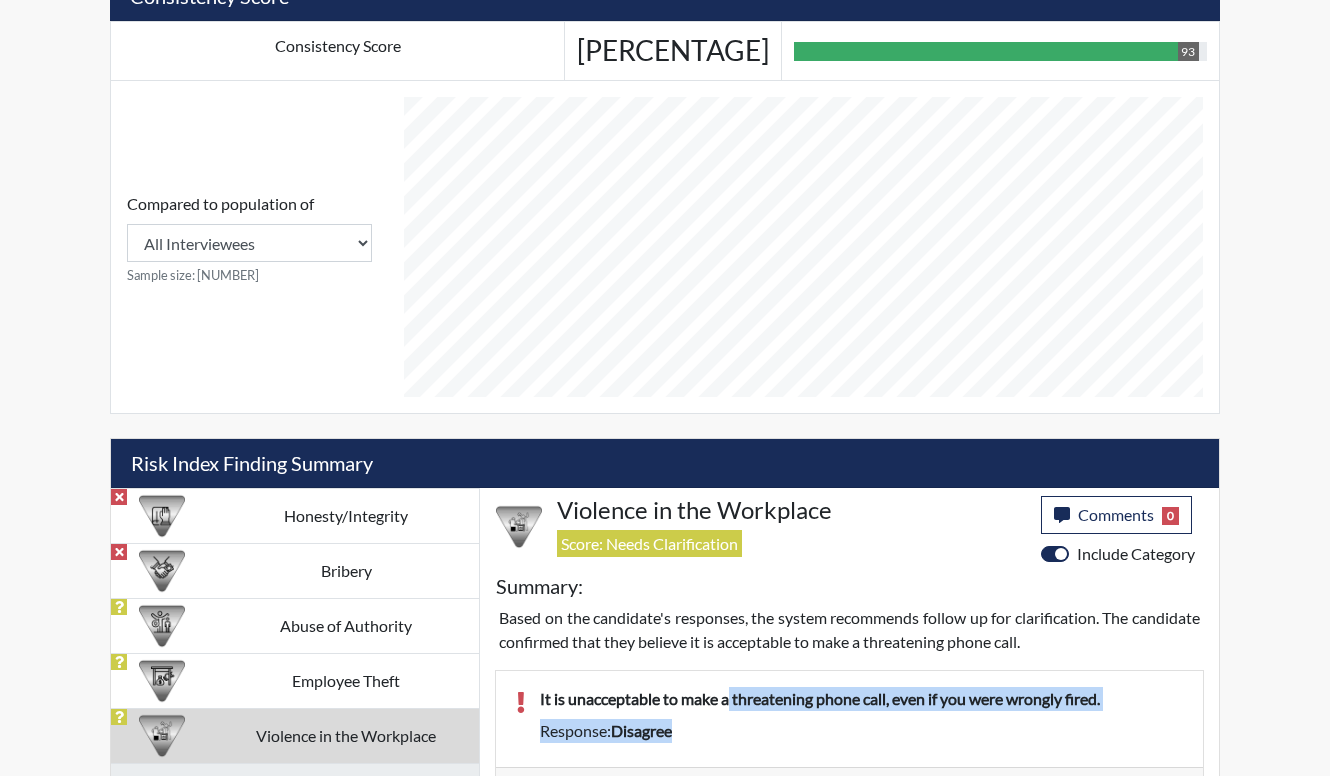 drag, startPoint x: 731, startPoint y: 657, endPoint x: 800, endPoint y: 697, distance: 79.755875 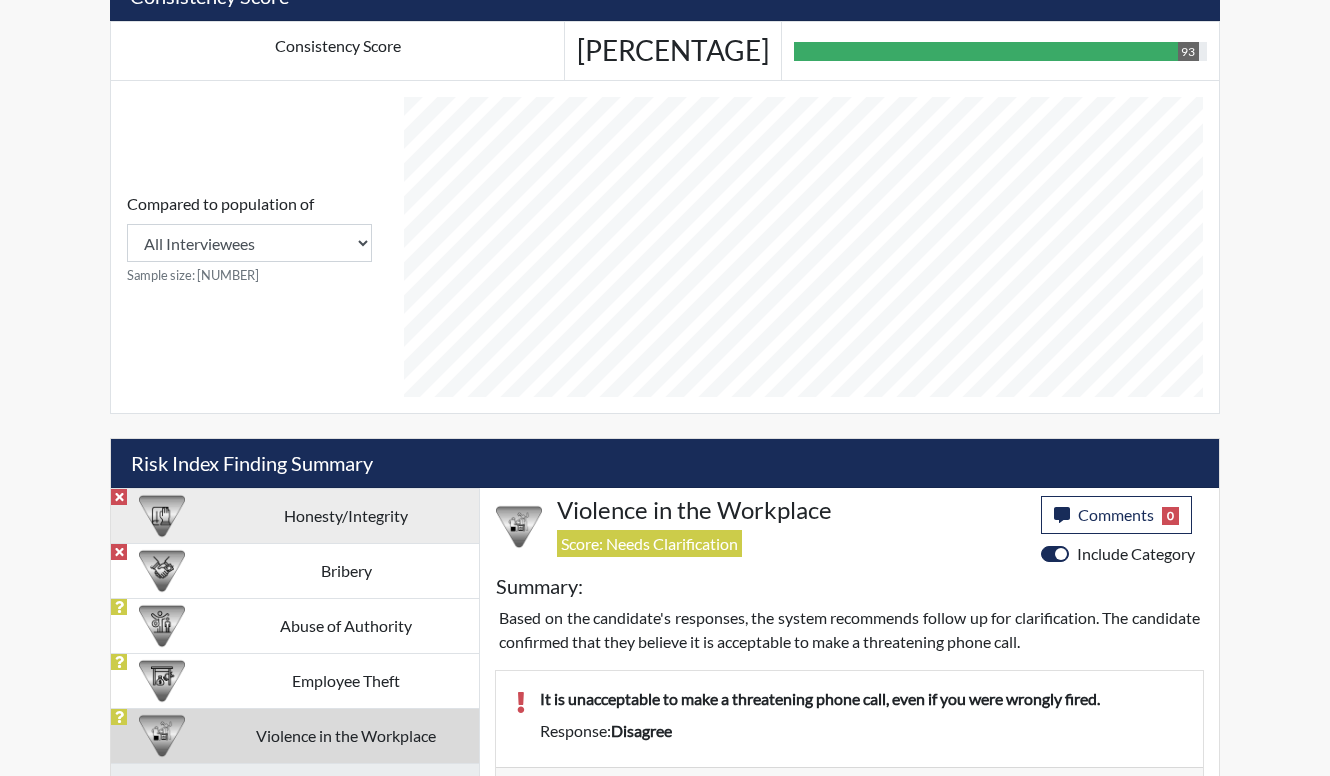 click on "Honesty/Integrity" at bounding box center (346, 515) 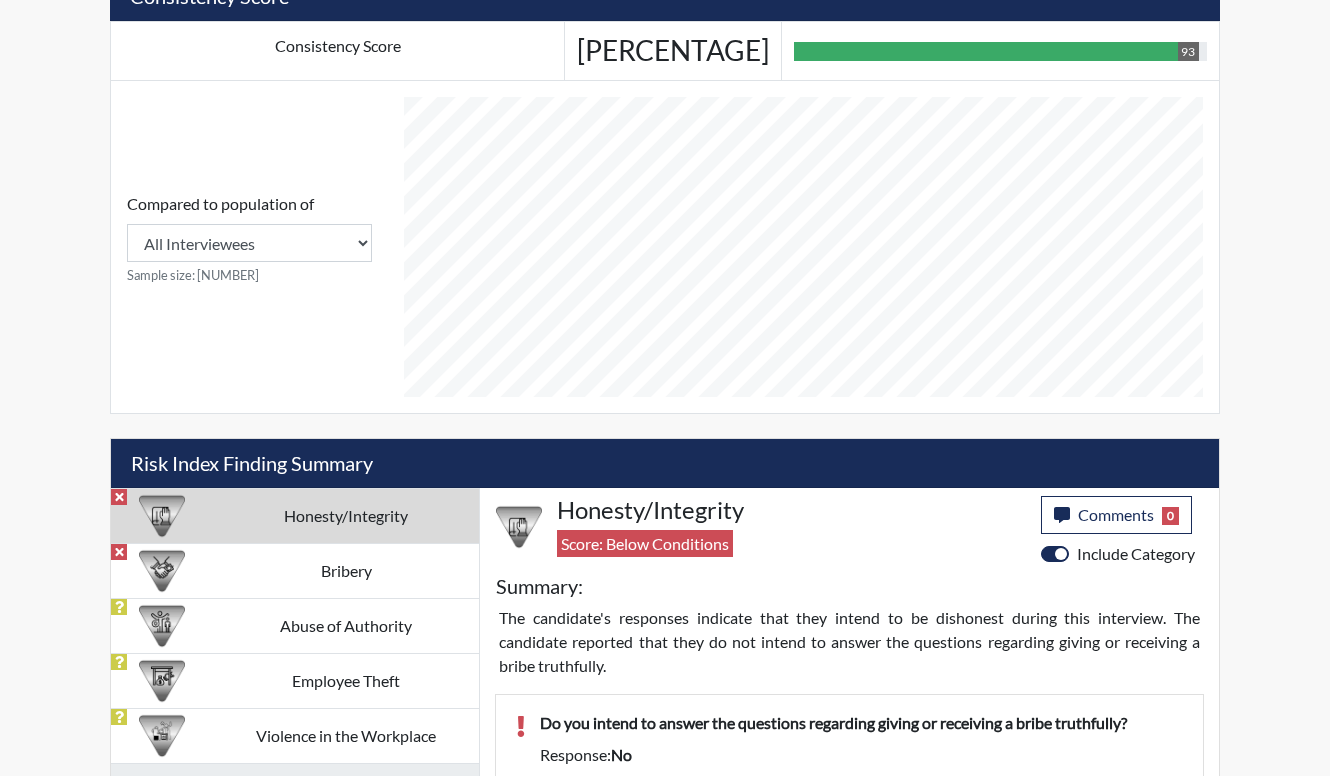 scroll, scrollTop: 1100, scrollLeft: 0, axis: vertical 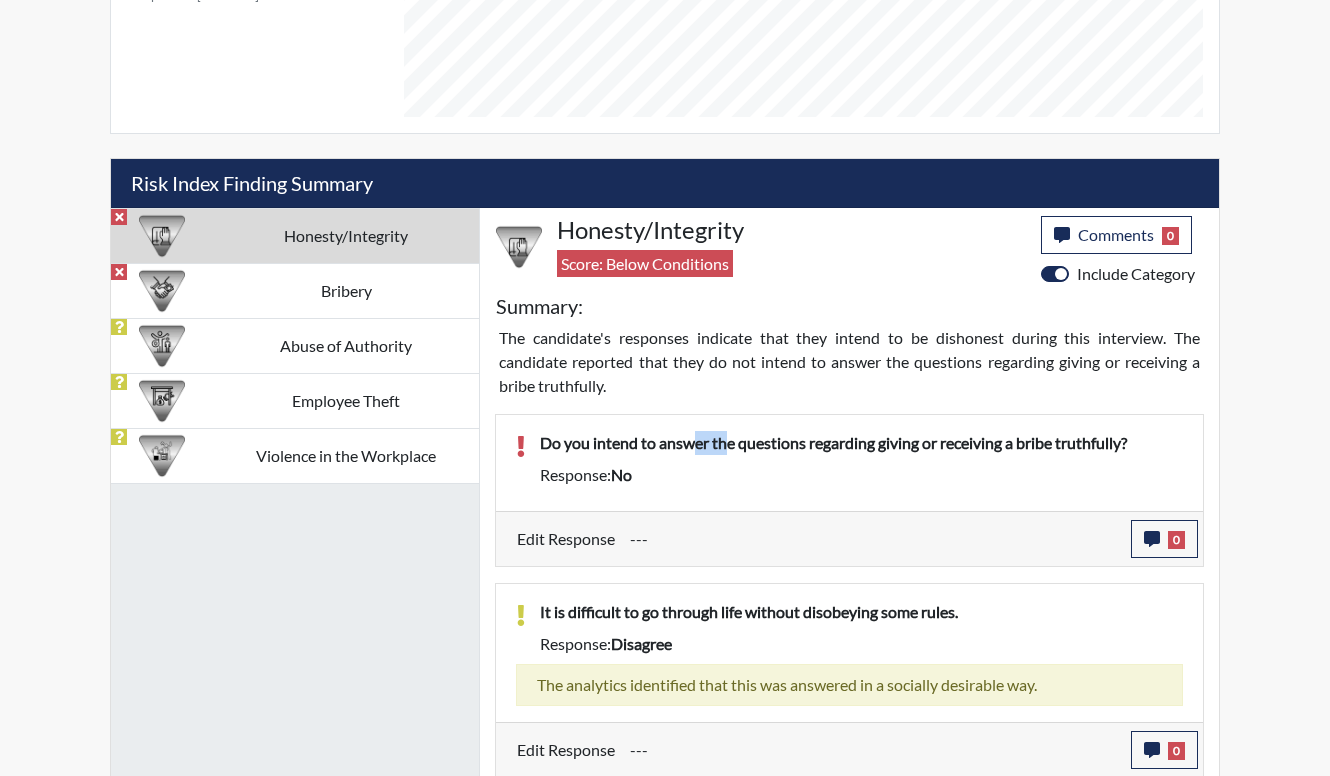 drag, startPoint x: 714, startPoint y: 398, endPoint x: 734, endPoint y: 408, distance: 22.36068 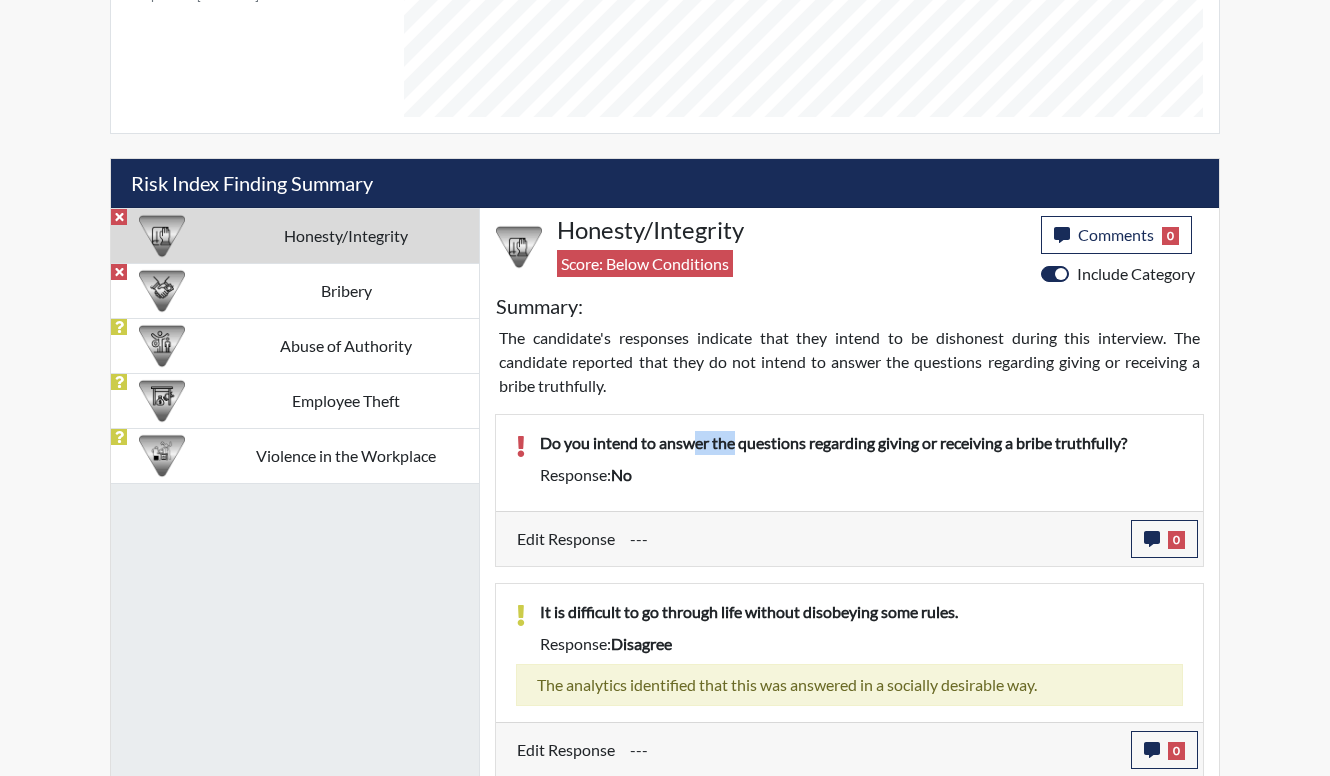 click on "Do you intend to answer the questions regarding giving or receiving a bribe truthfully?" at bounding box center (861, 447) 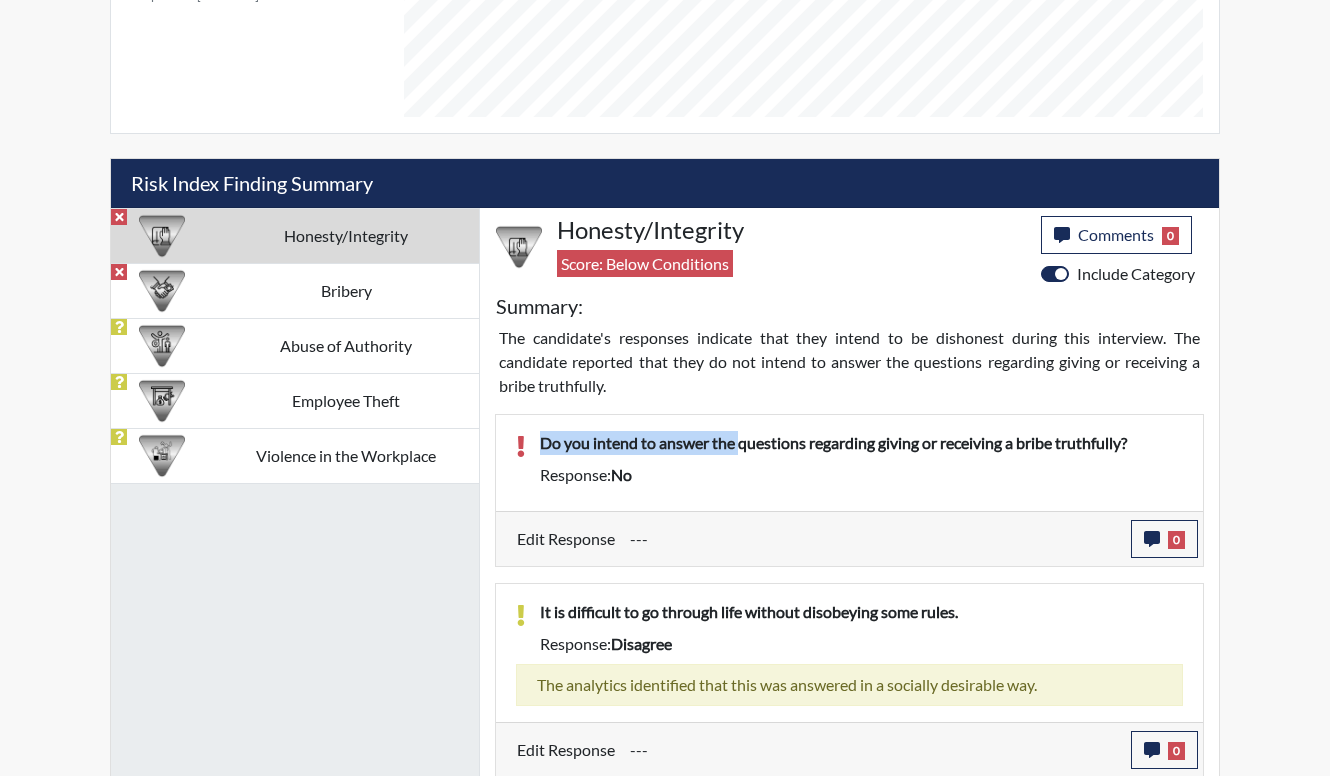 drag, startPoint x: 744, startPoint y: 413, endPoint x: 520, endPoint y: 366, distance: 228.8777 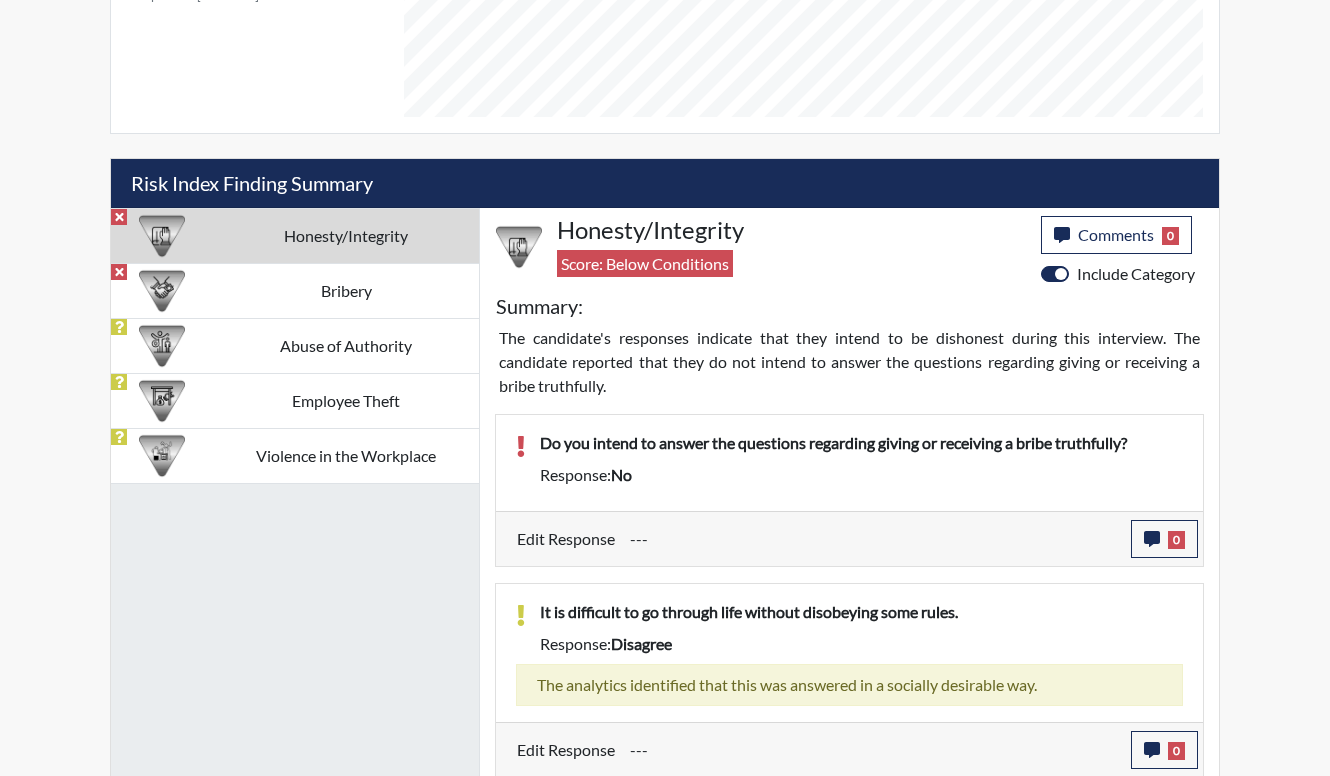 click on "Response:  no" at bounding box center (861, 475) 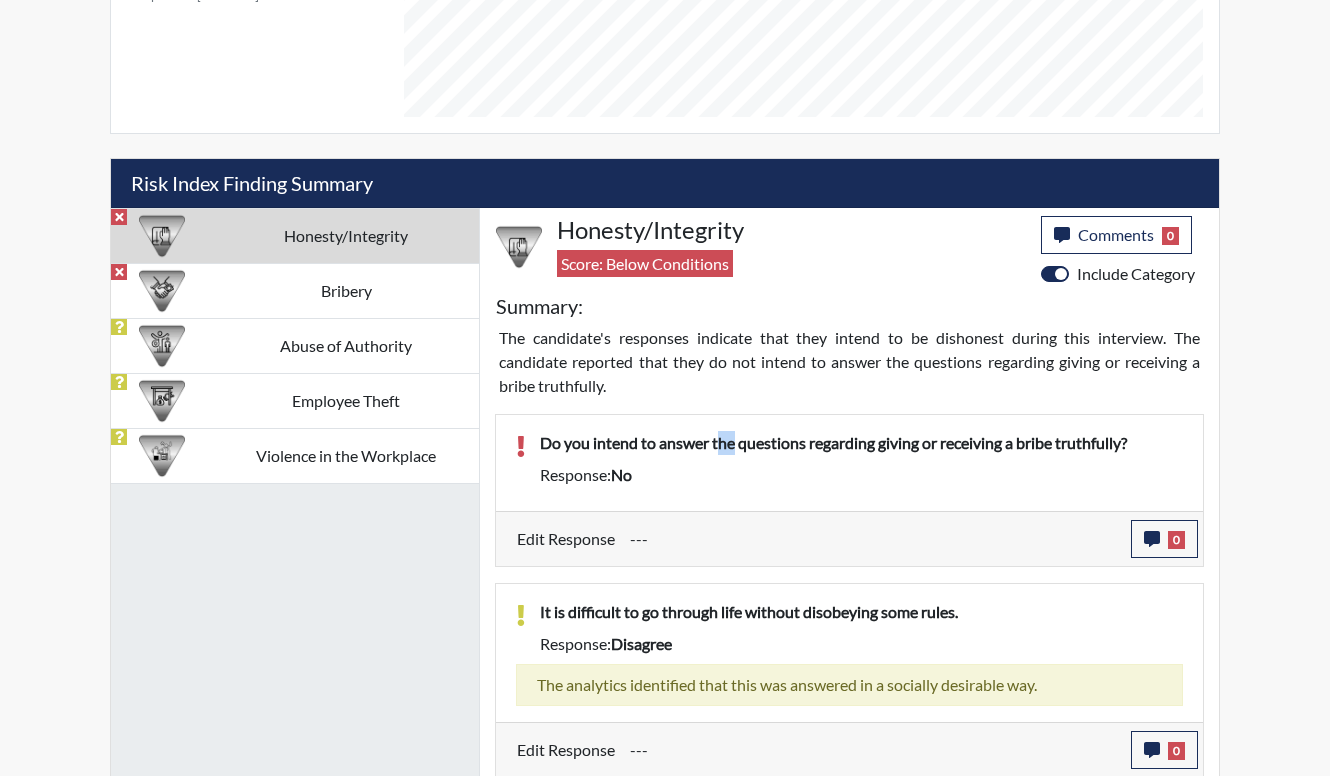 click on "Do you intend to answer the questions regarding giving or receiving a bribe truthfully?" at bounding box center (861, 443) 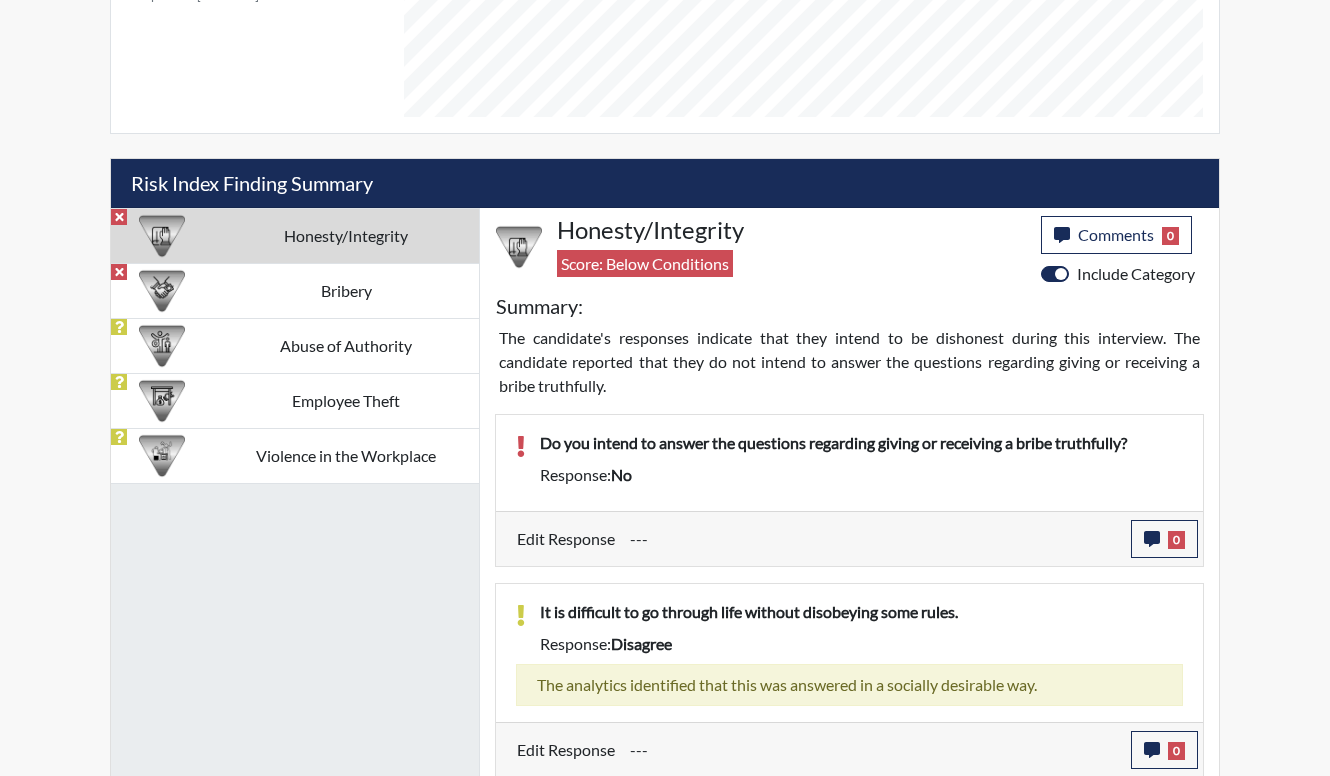 drag, startPoint x: 758, startPoint y: 402, endPoint x: 774, endPoint y: 415, distance: 20.615528 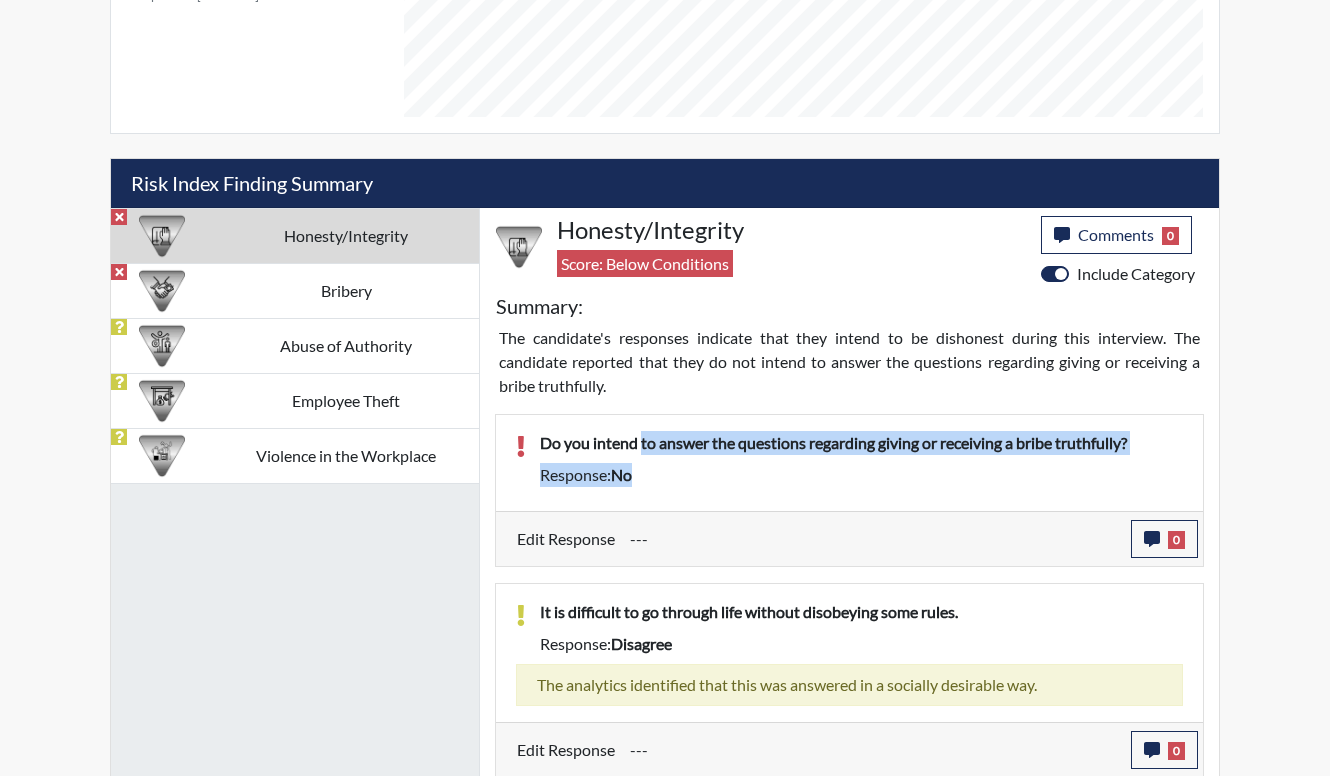 drag, startPoint x: 774, startPoint y: 415, endPoint x: 642, endPoint y: 401, distance: 132.74034 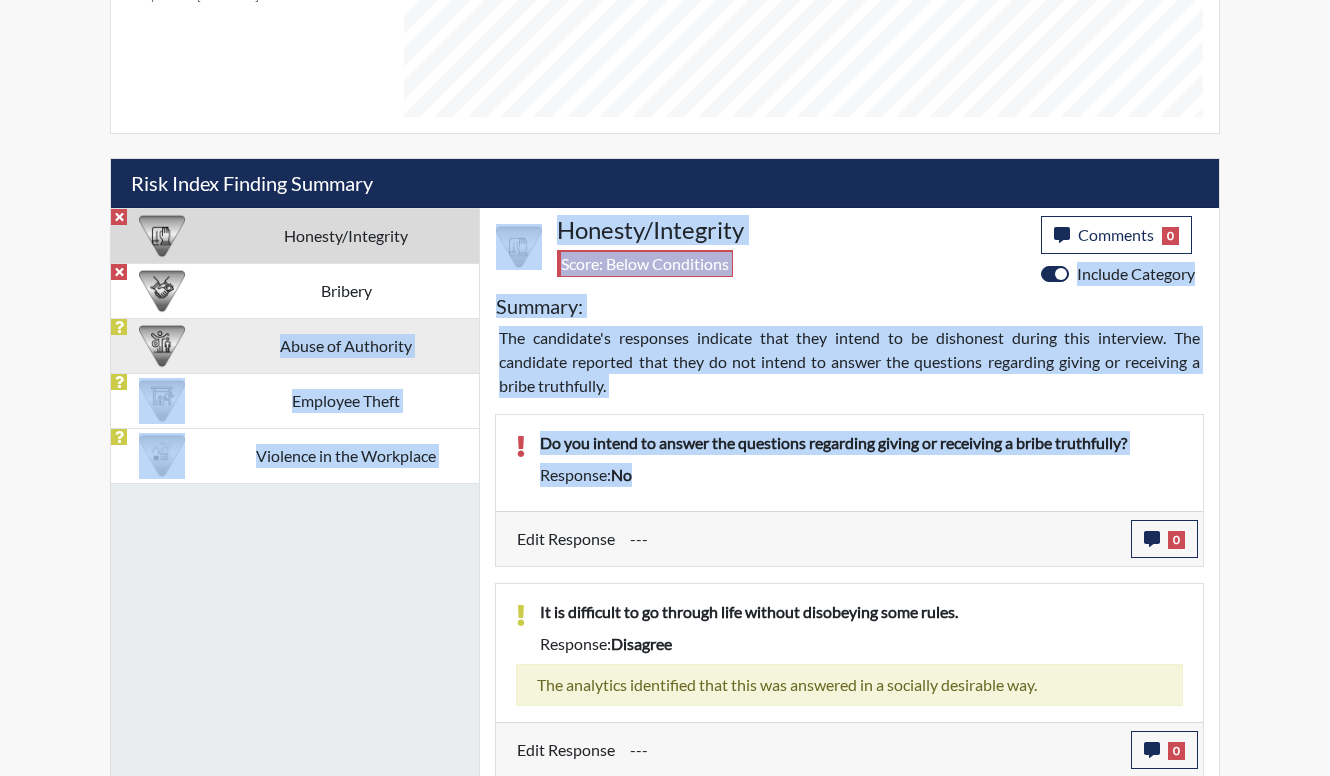drag, startPoint x: 560, startPoint y: 383, endPoint x: 235, endPoint y: 318, distance: 331.43628 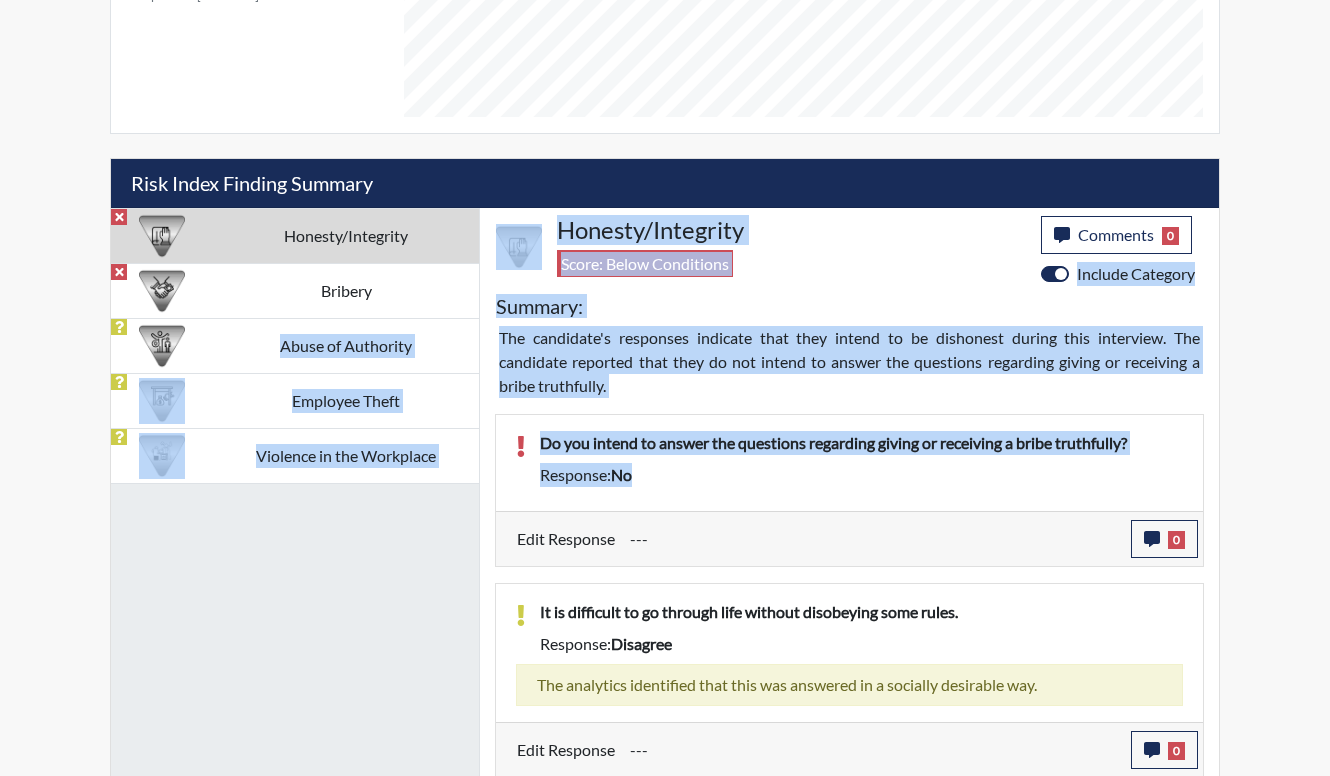 click on "Response:  no" at bounding box center [861, 475] 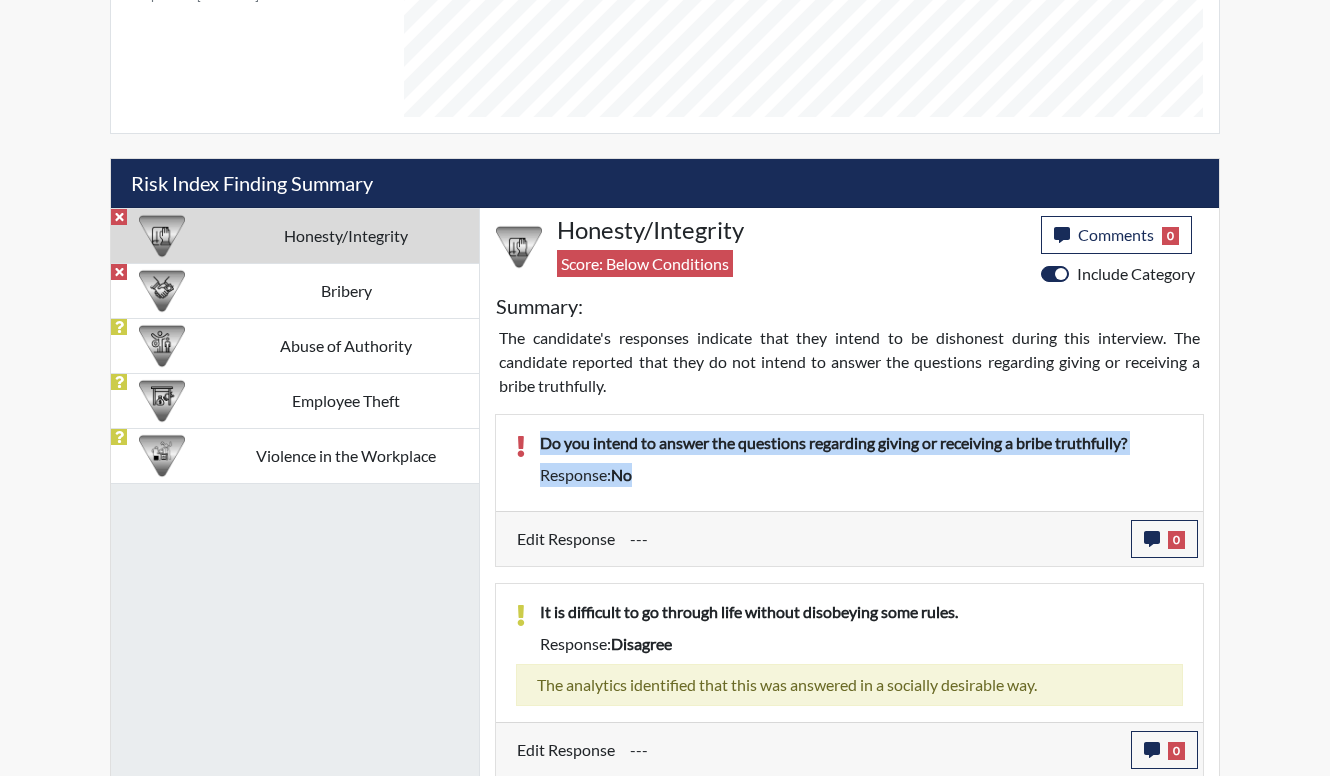 drag, startPoint x: 675, startPoint y: 434, endPoint x: 546, endPoint y: 382, distance: 139.0863 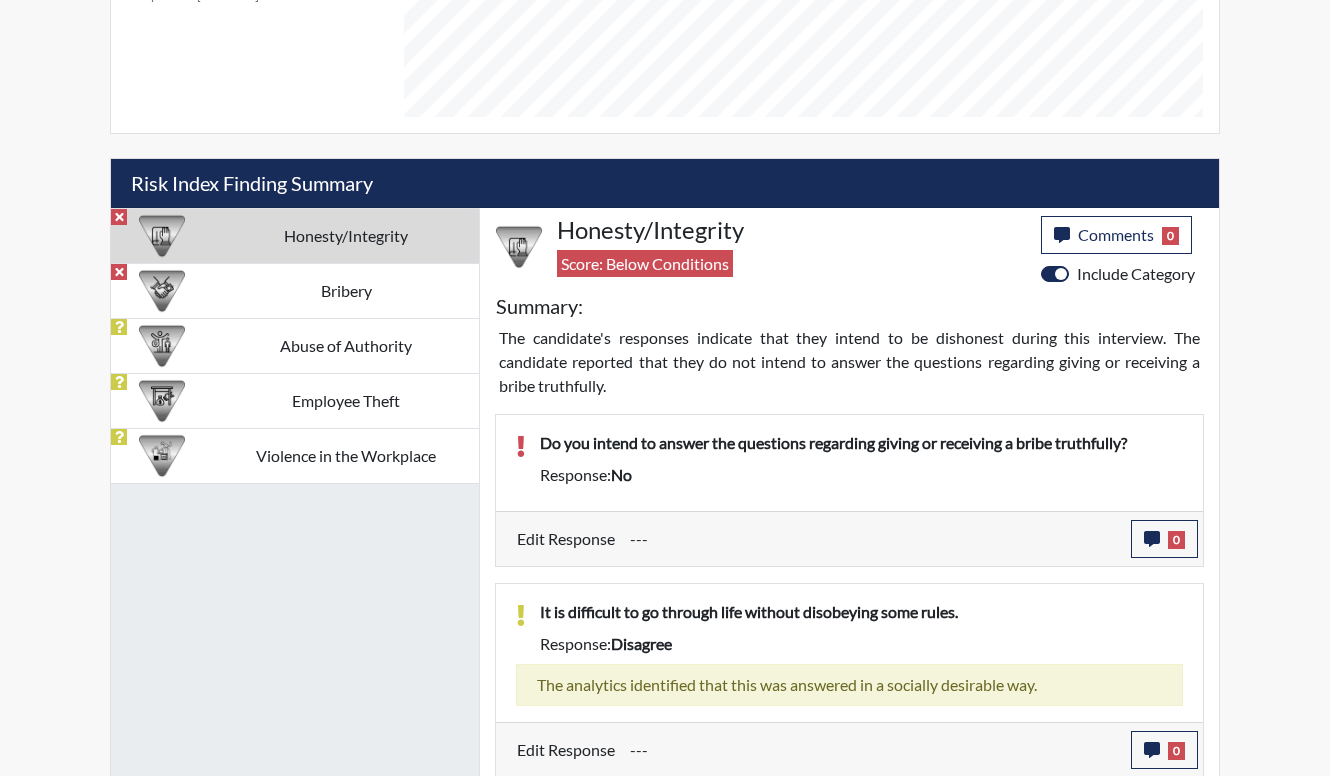 click on "Honesty/Integrity" at bounding box center [346, 235] 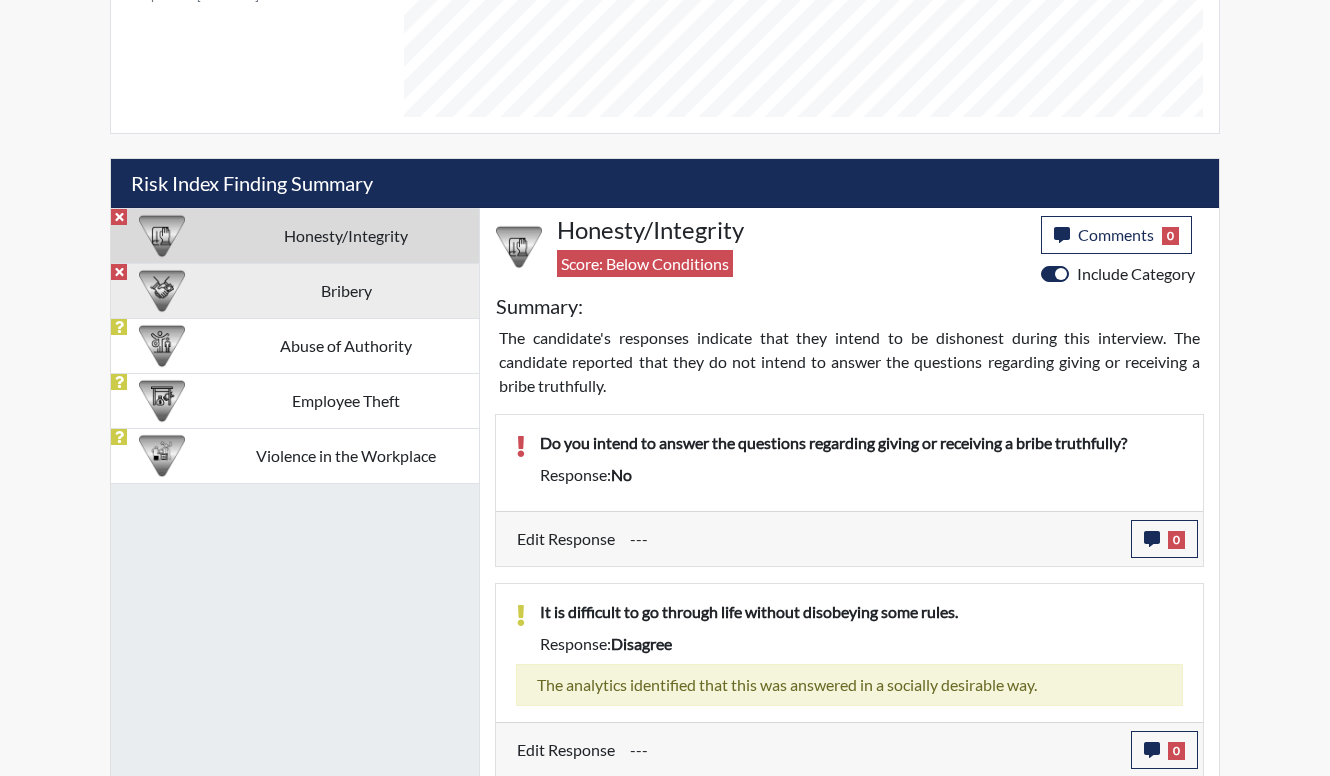 click on "Bribery" at bounding box center (346, 235) 